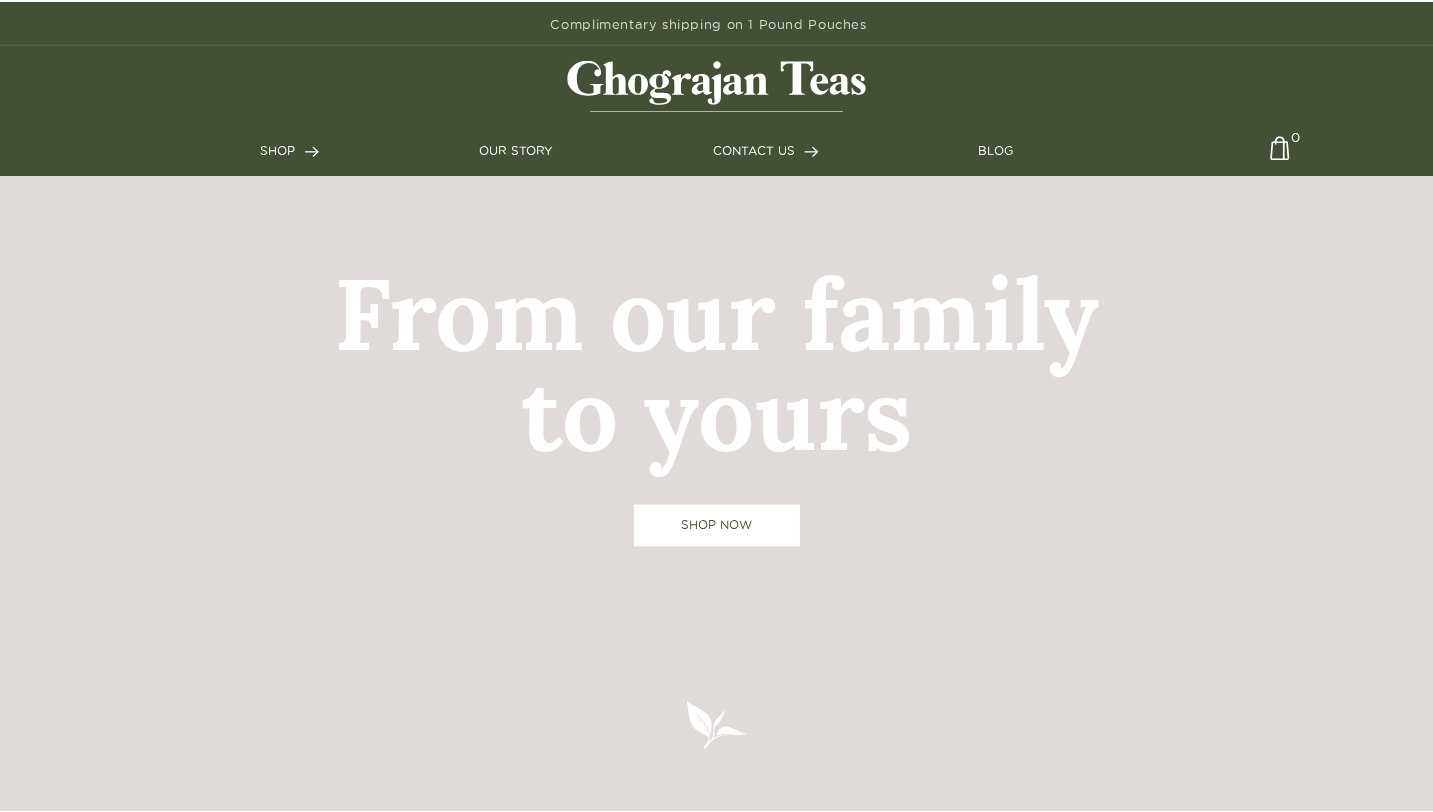 scroll, scrollTop: 0, scrollLeft: 0, axis: both 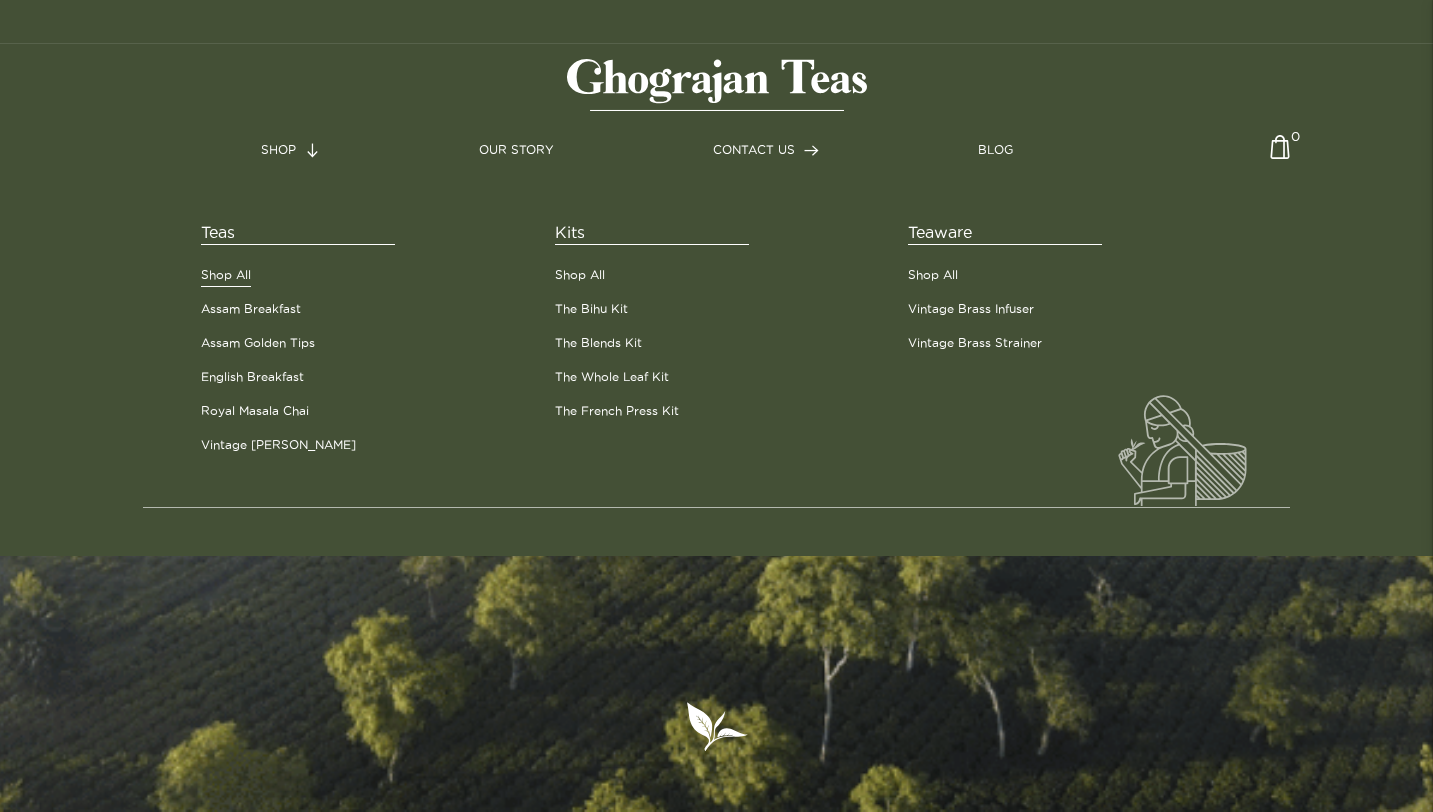 click on "Shop All" at bounding box center [226, 275] 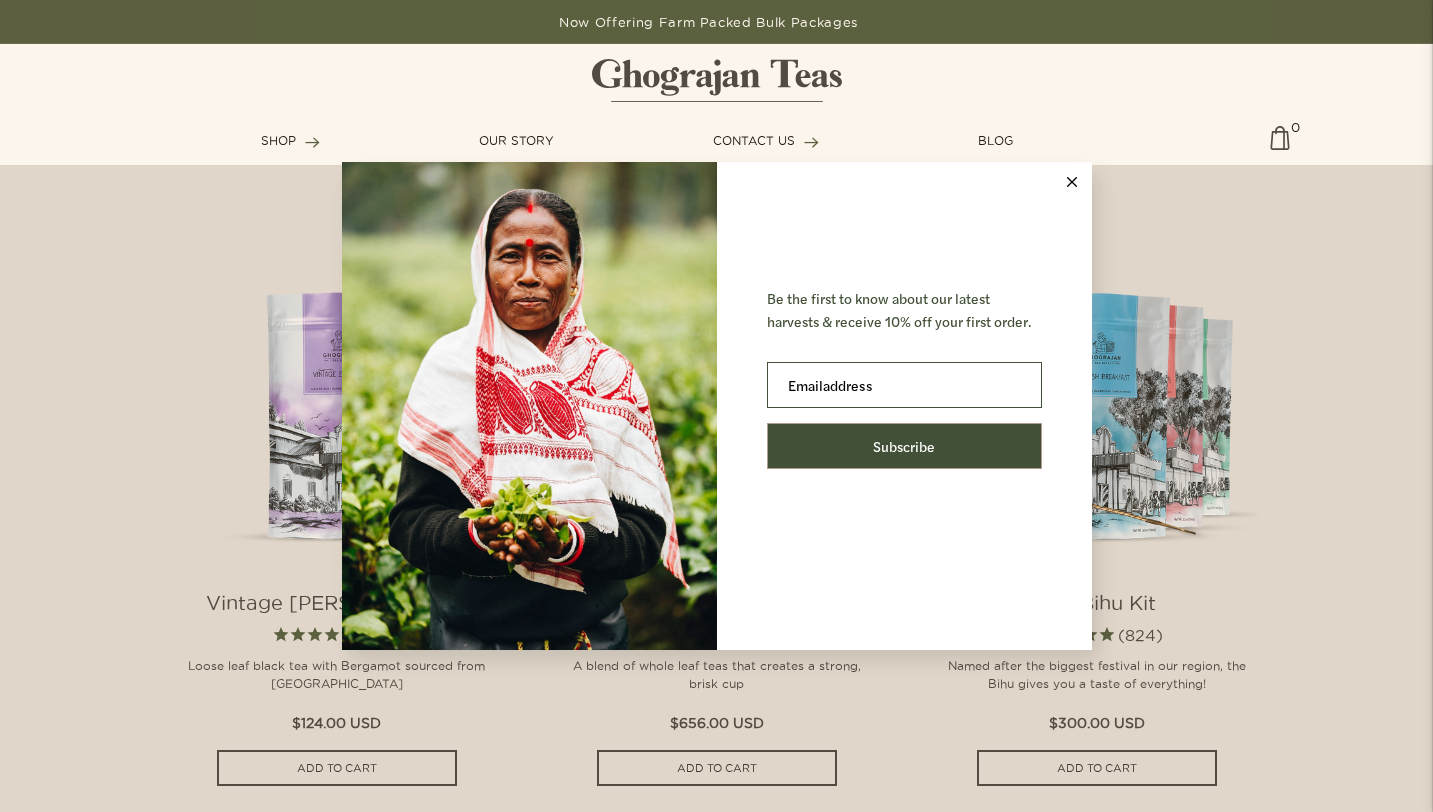 scroll, scrollTop: 1484, scrollLeft: 0, axis: vertical 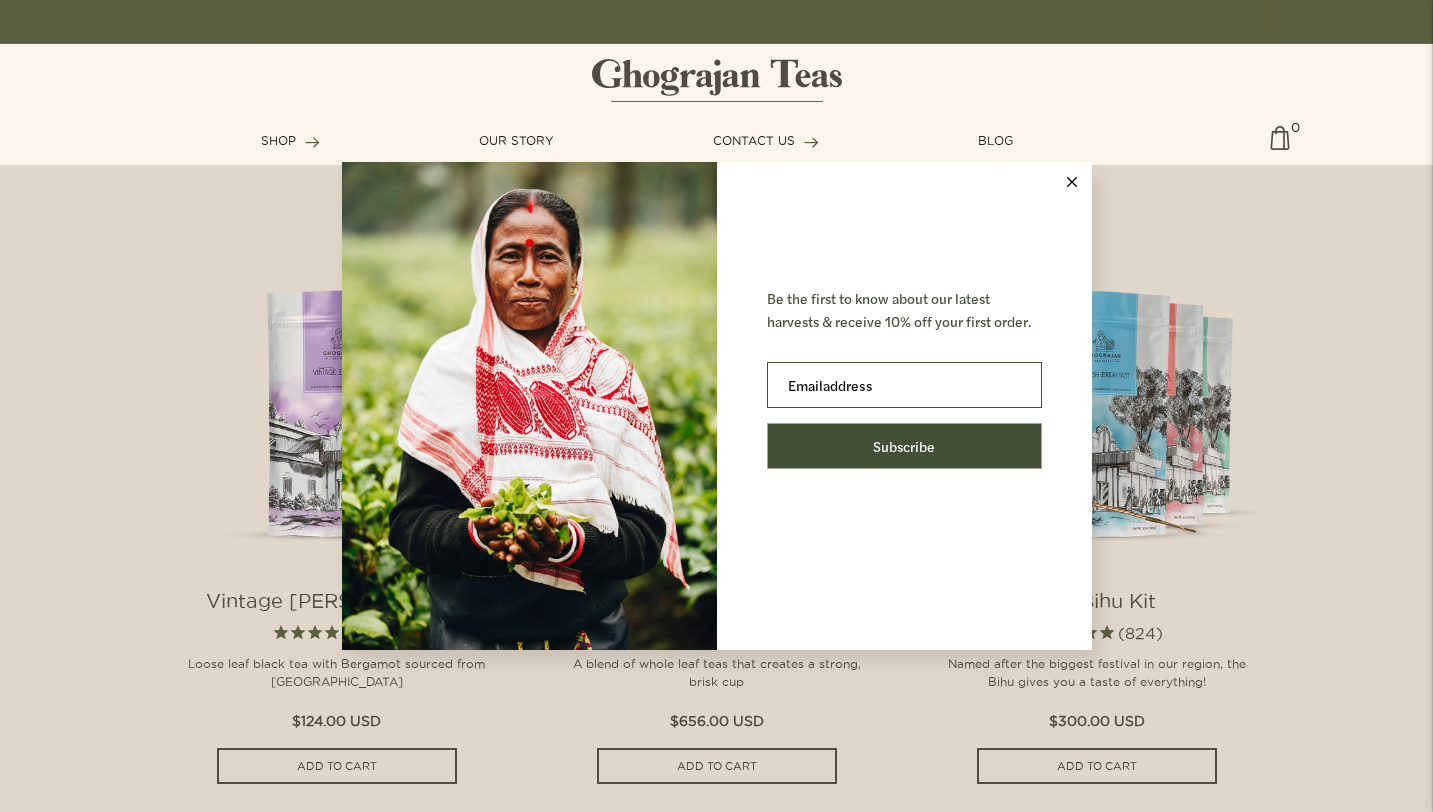 click at bounding box center [1072, 182] 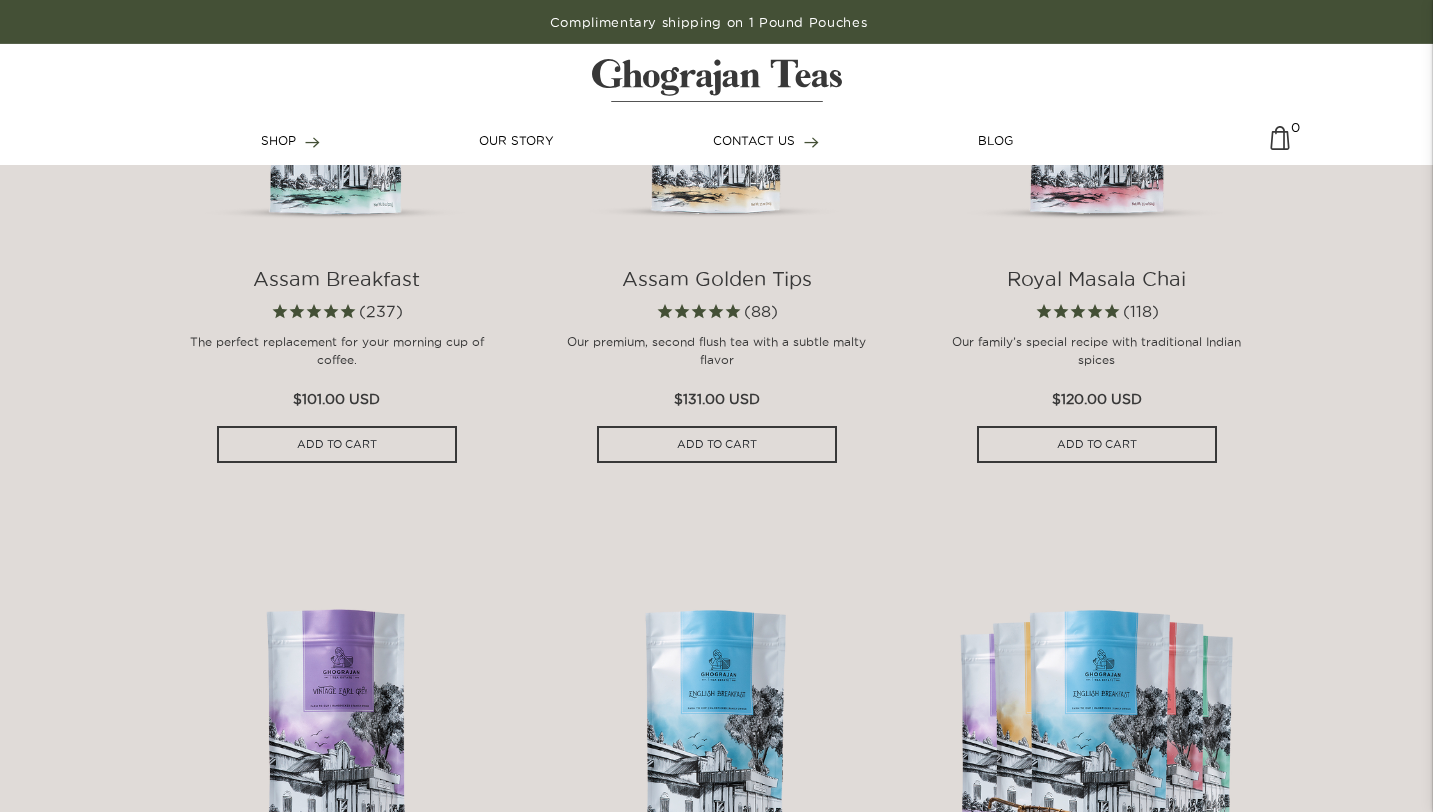 scroll, scrollTop: 1647, scrollLeft: 0, axis: vertical 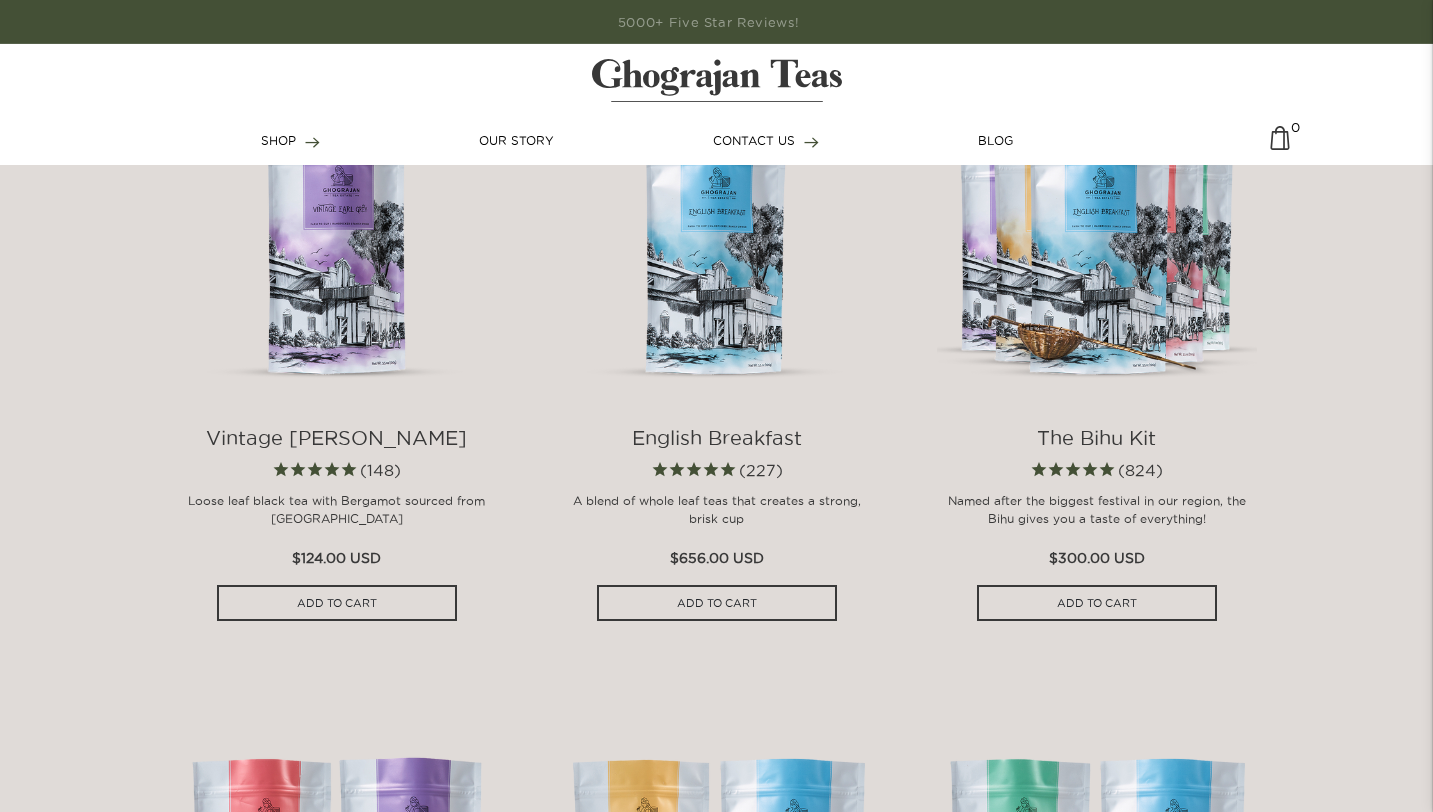 click at bounding box center [337, 241] 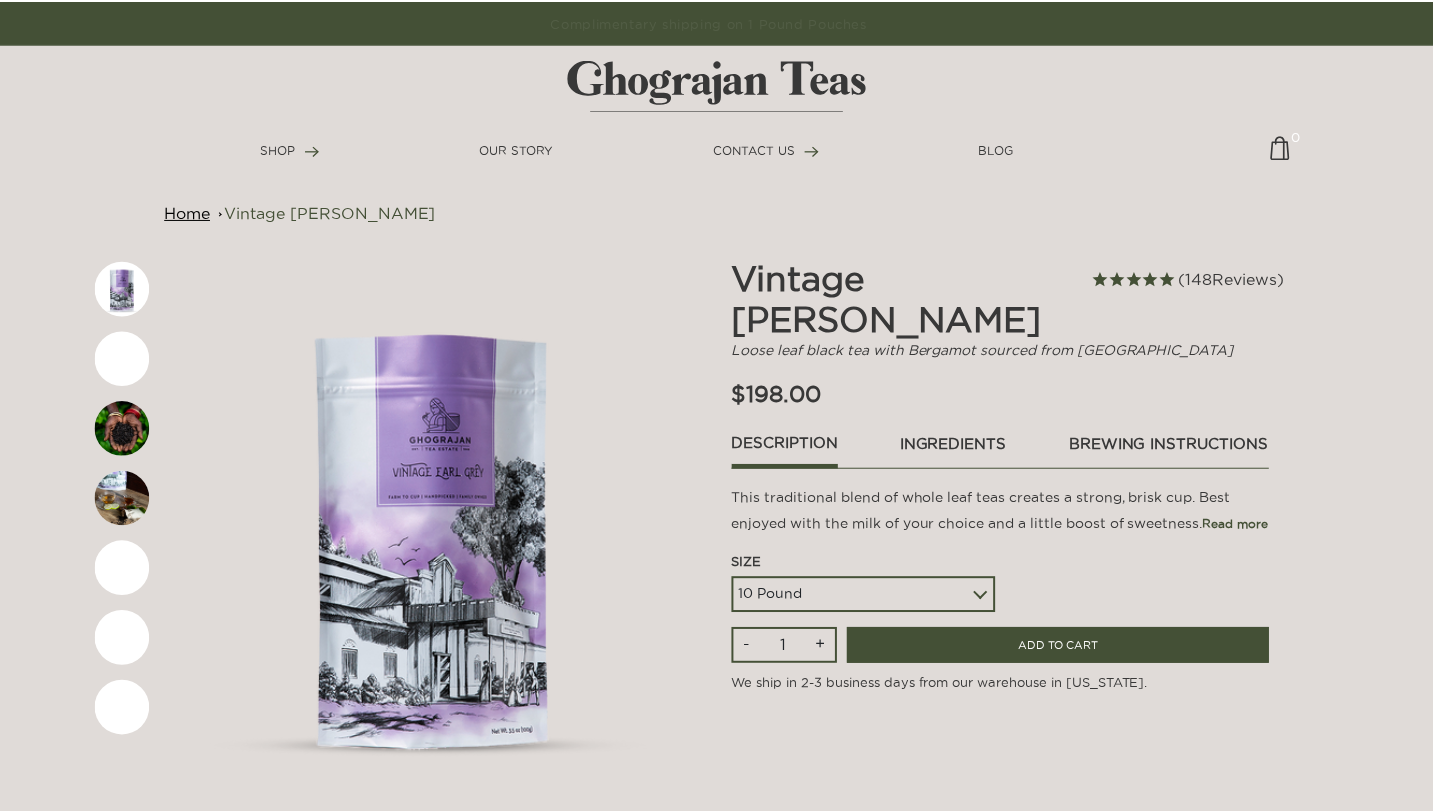 scroll, scrollTop: 0, scrollLeft: 0, axis: both 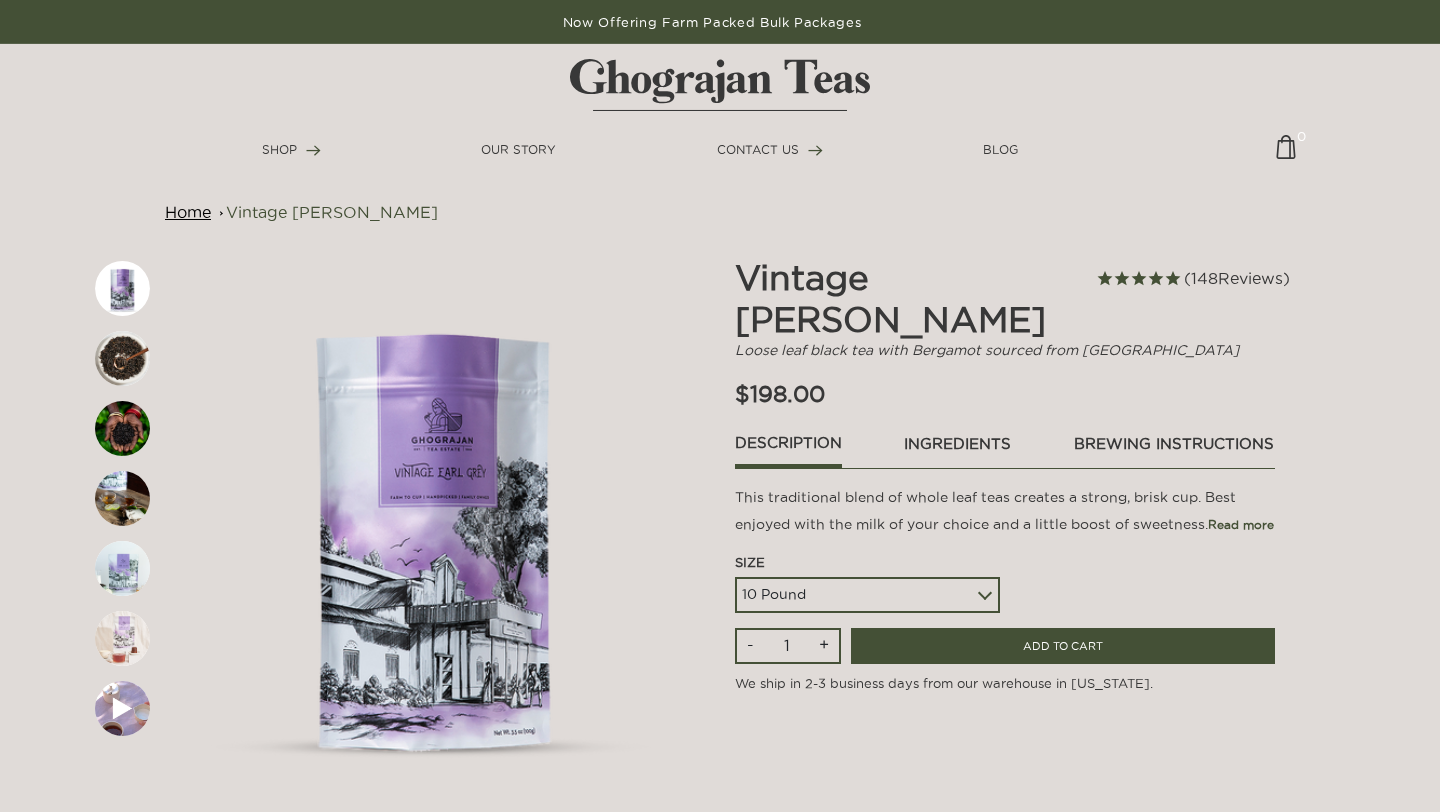 click on "5 Pound
10 Pound" at bounding box center (867, 595) 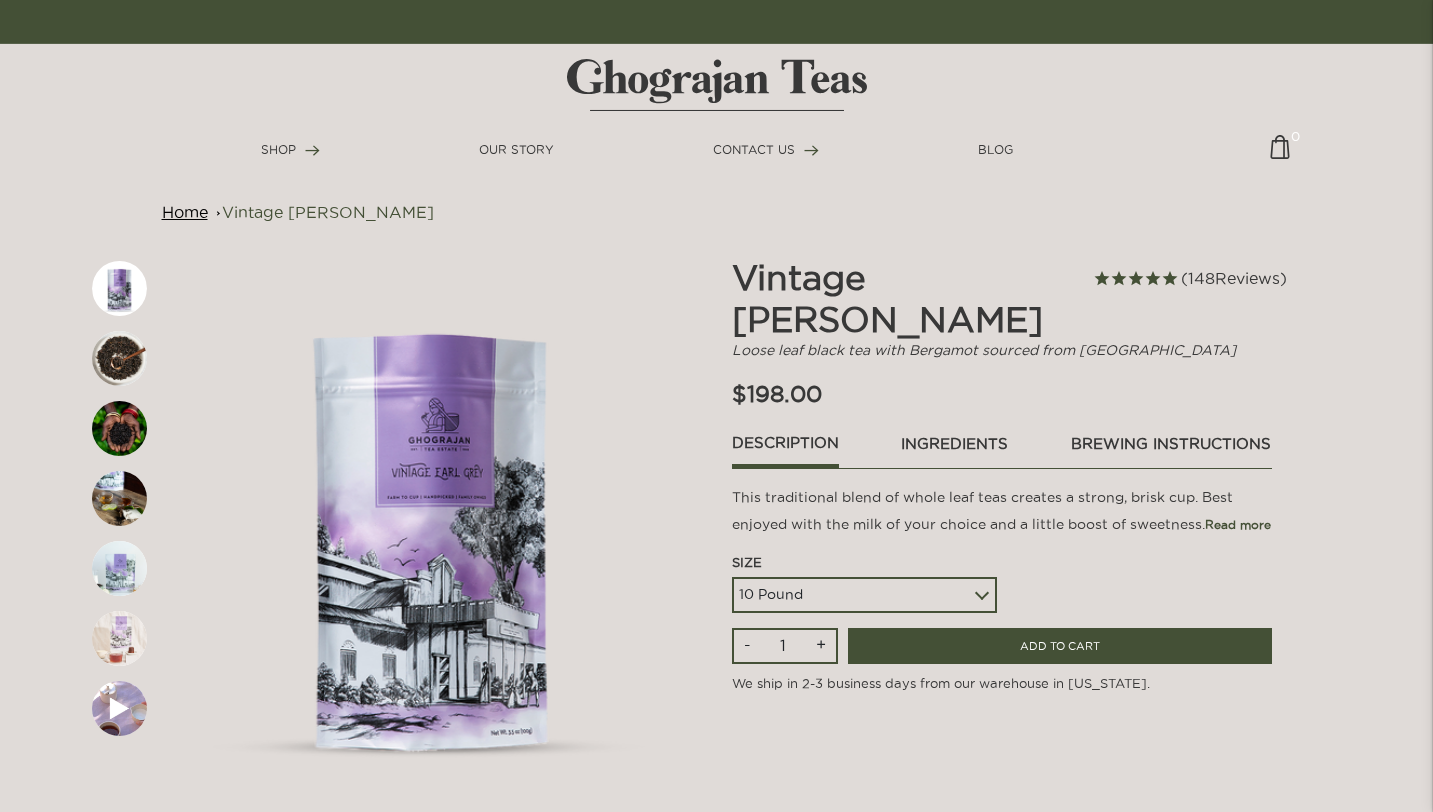 select 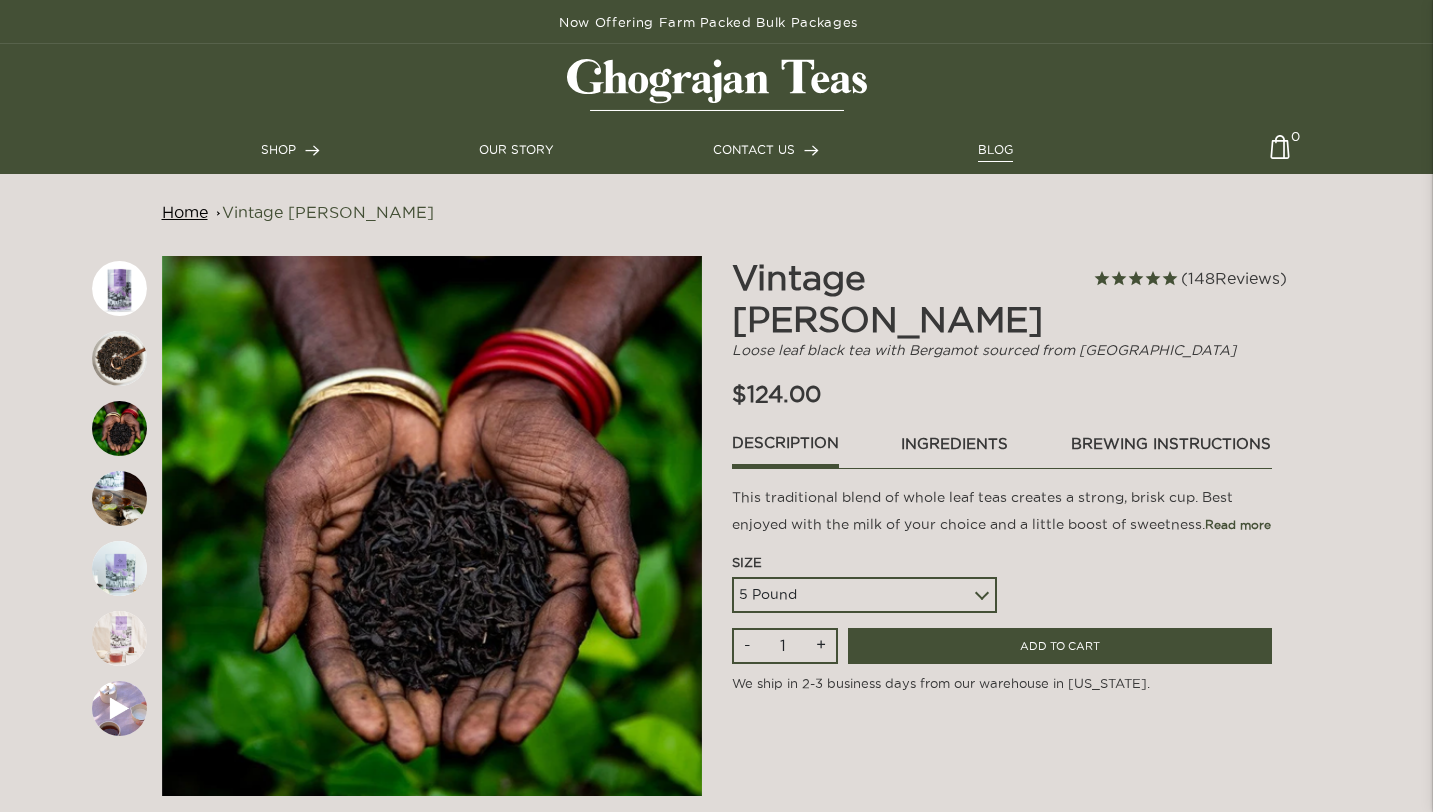 click on "BLOG" at bounding box center (995, 150) 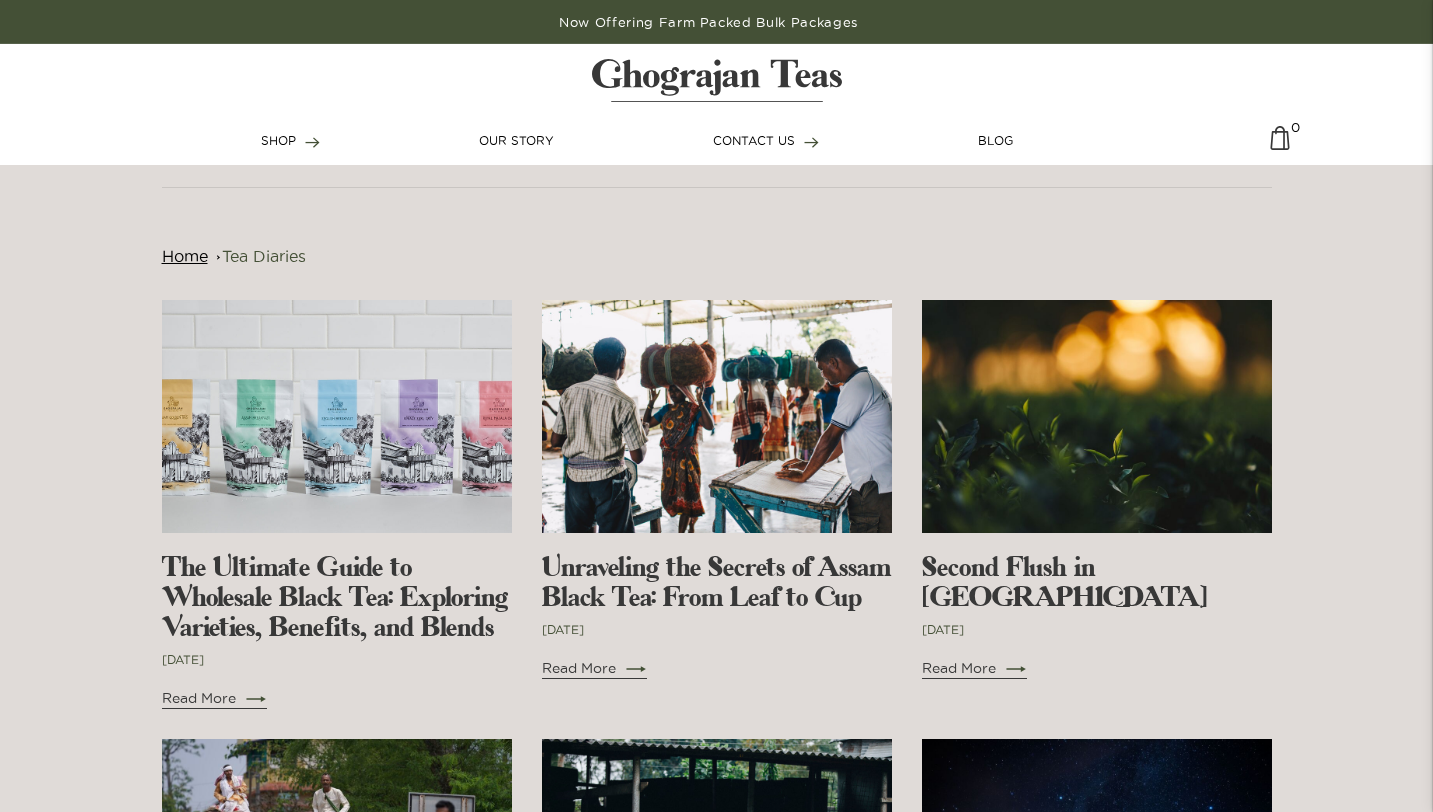 scroll, scrollTop: 0, scrollLeft: 0, axis: both 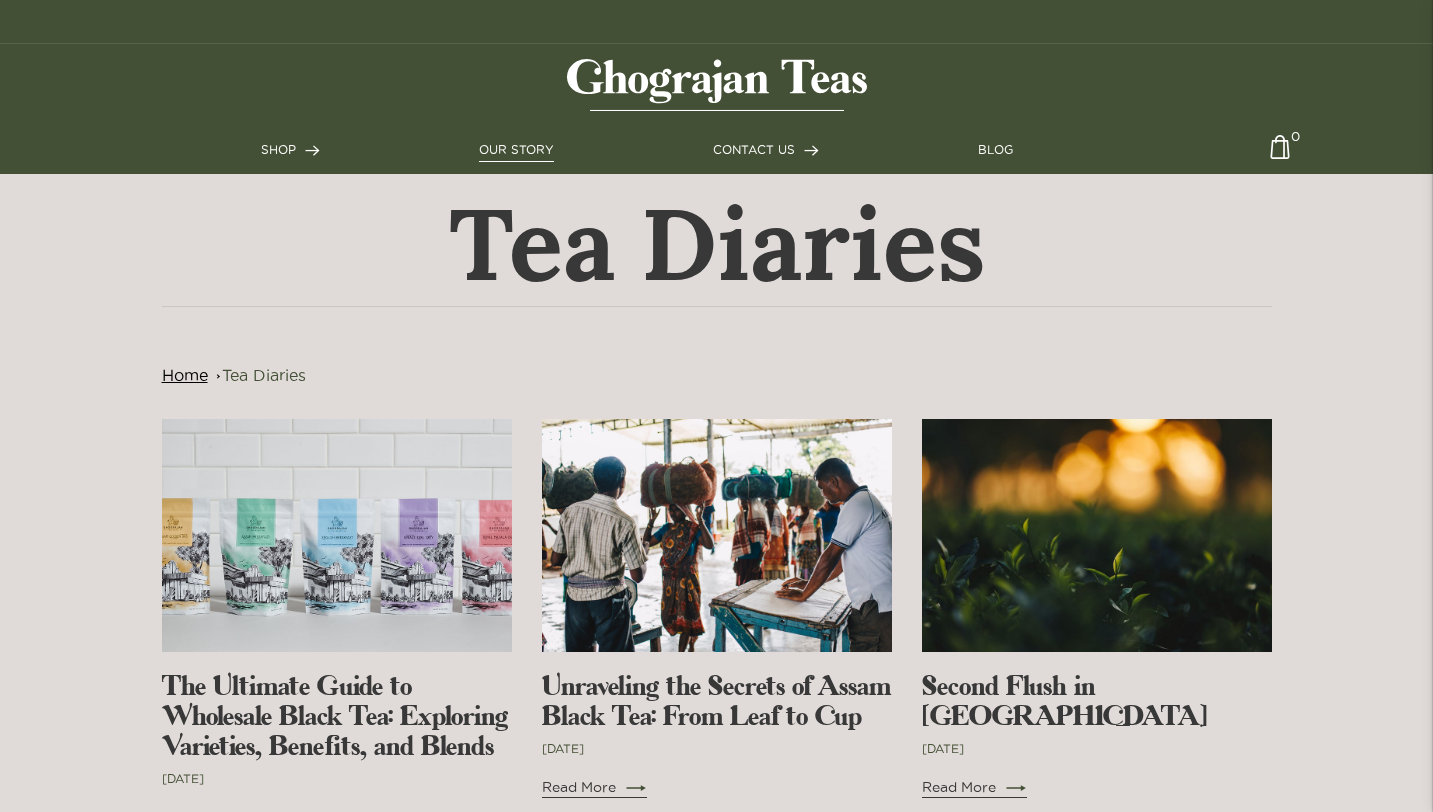 click on "OUR STORY" at bounding box center [516, 150] 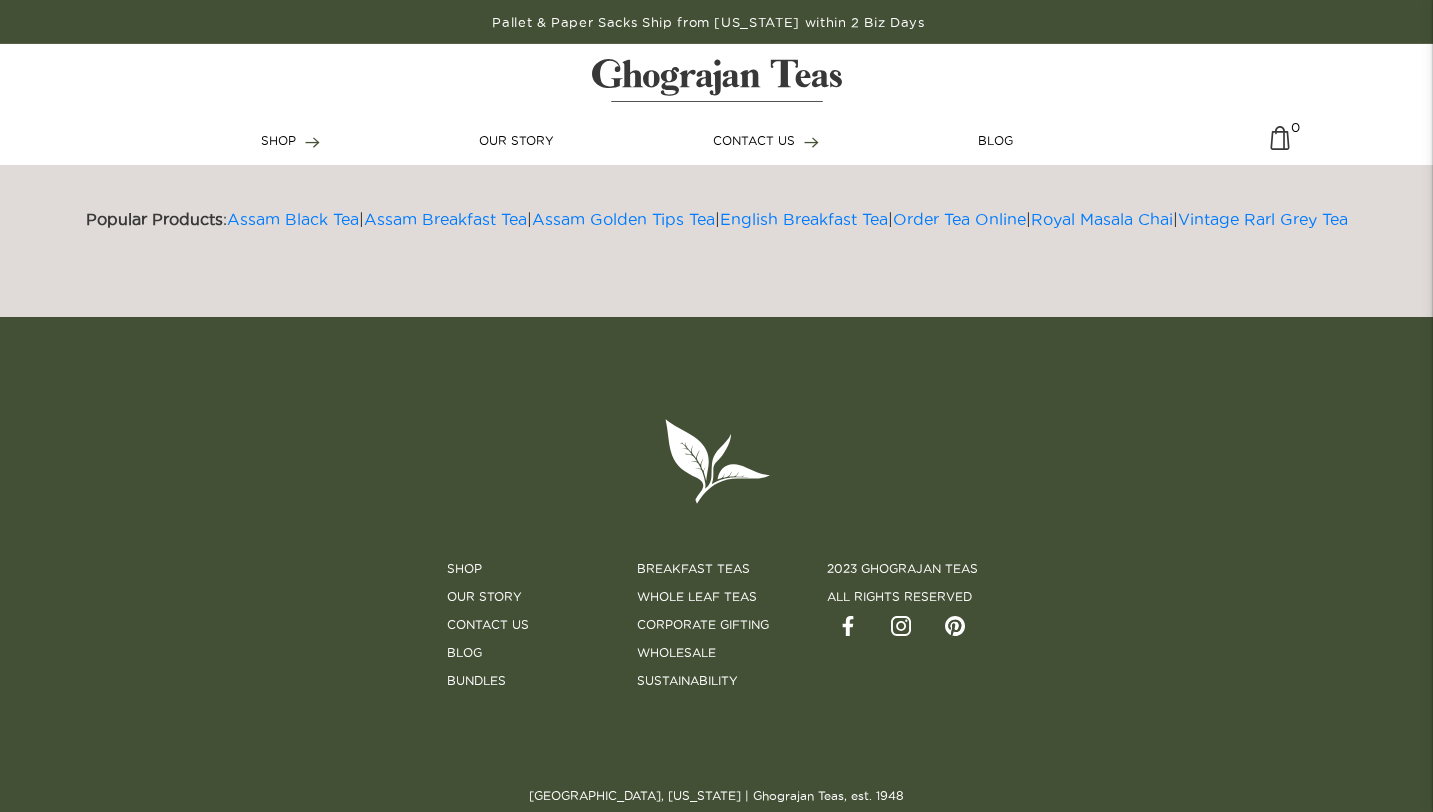 scroll, scrollTop: 8098, scrollLeft: 0, axis: vertical 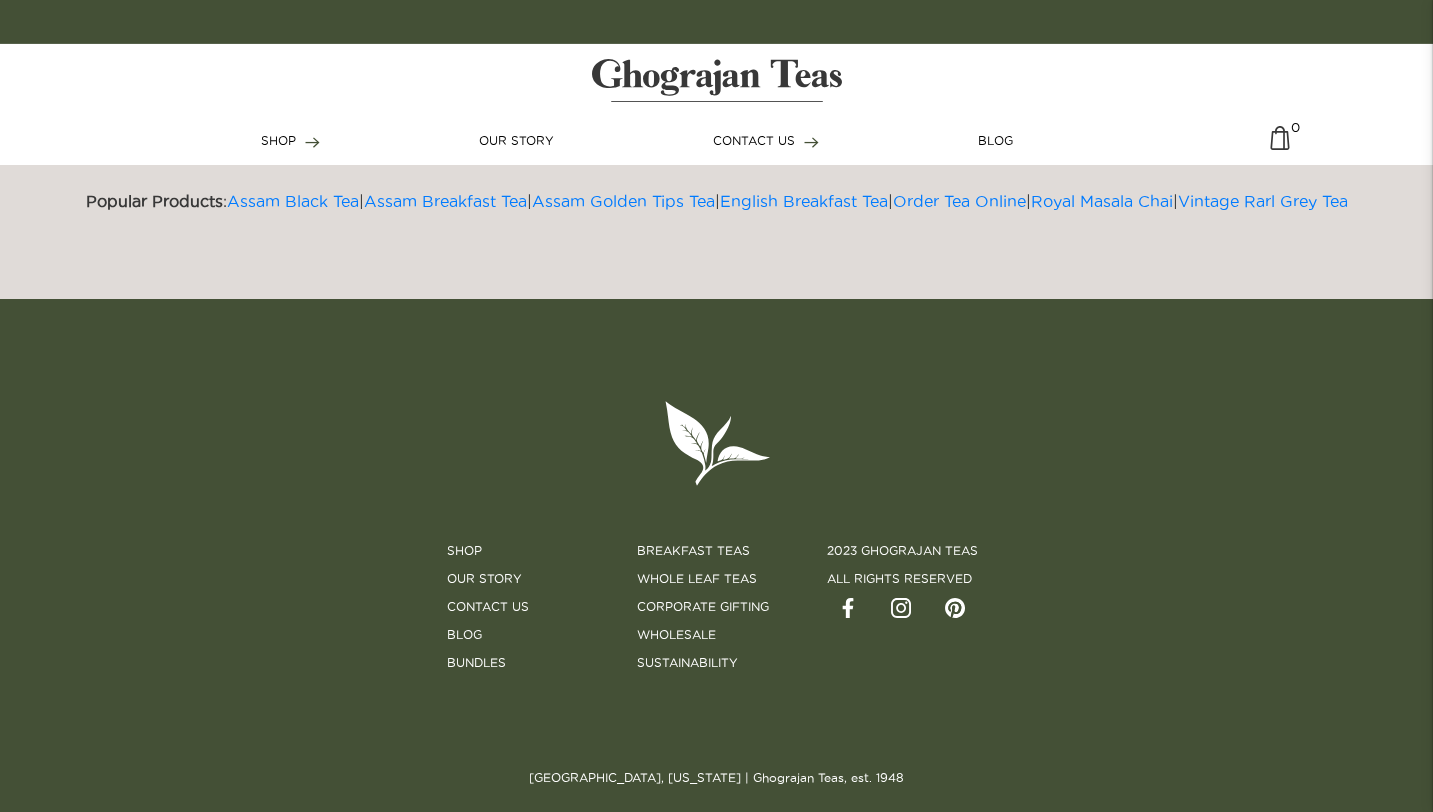 click at bounding box center [901, 608] 